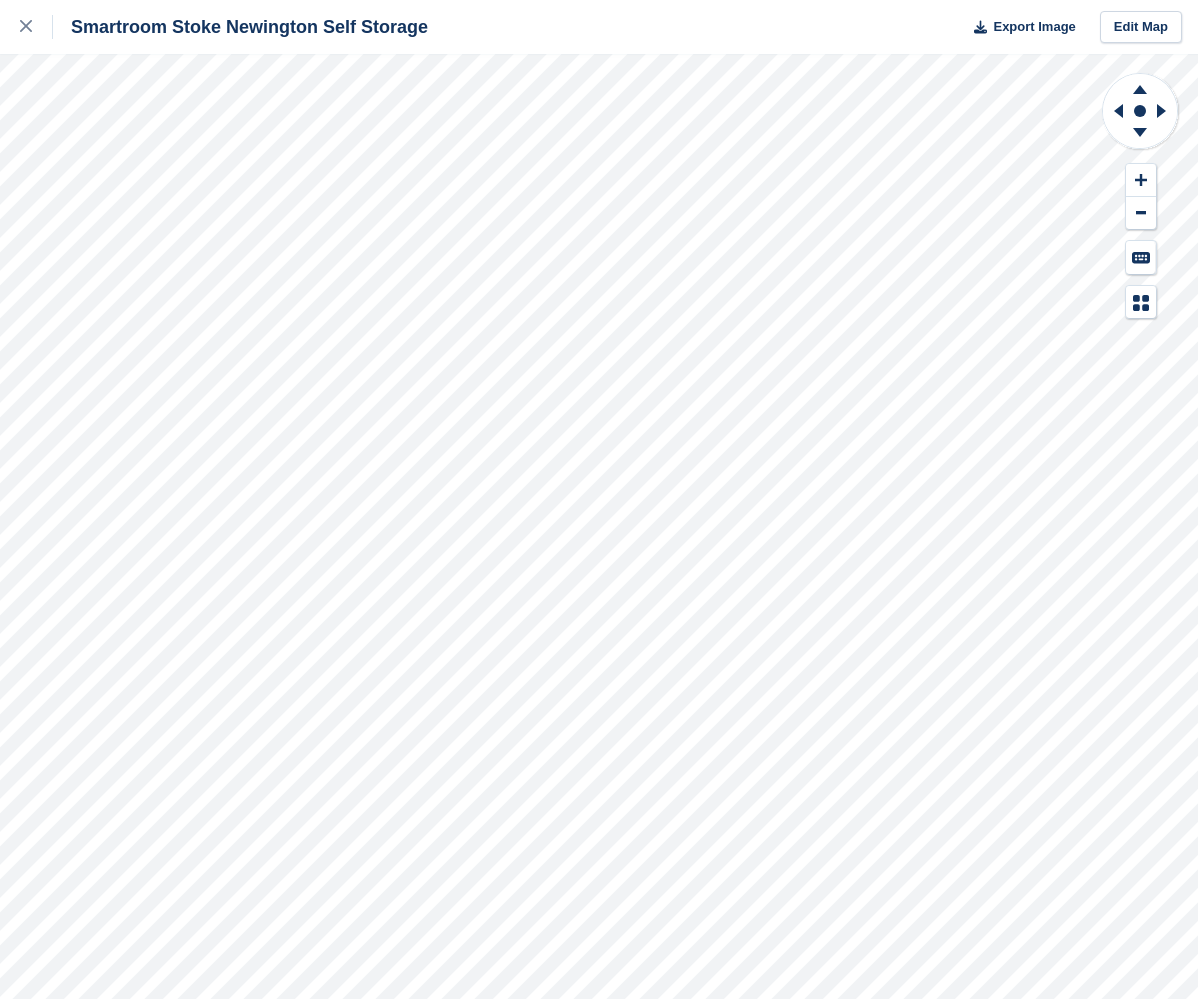 scroll, scrollTop: 0, scrollLeft: 0, axis: both 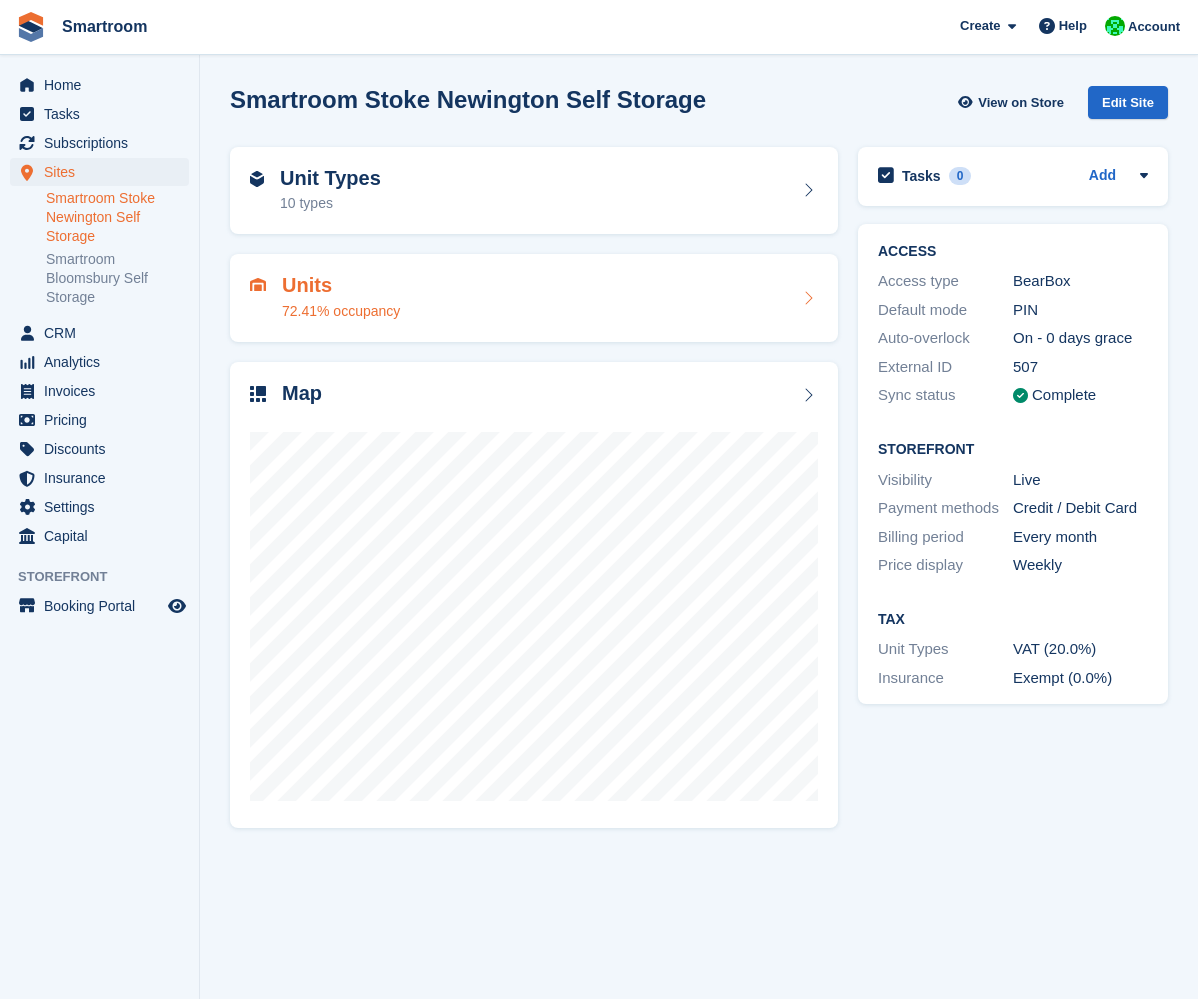 click on "Units
72.41% occupancy" at bounding box center [534, 298] 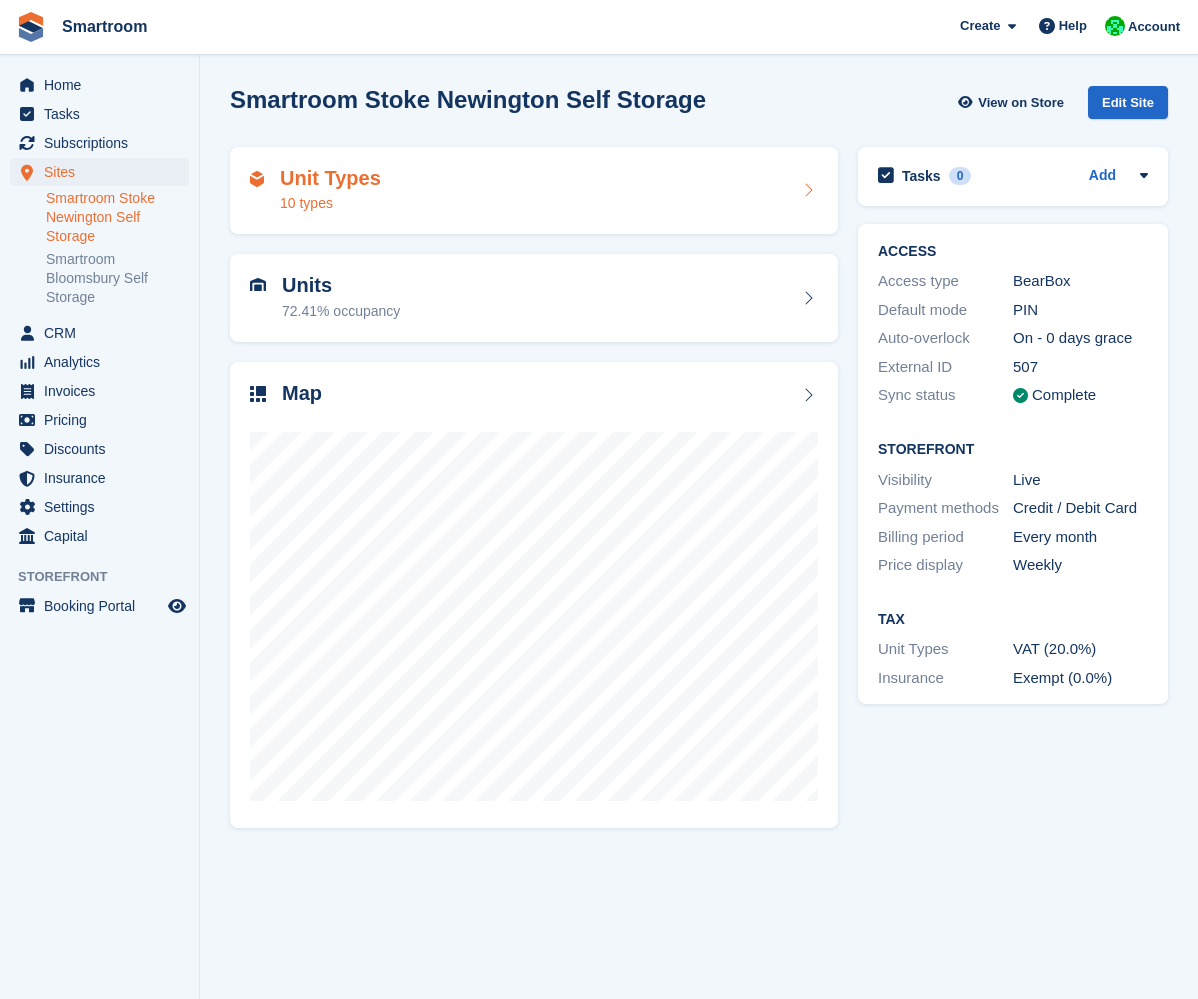 click on "Unit Types
10 types" at bounding box center (534, 191) 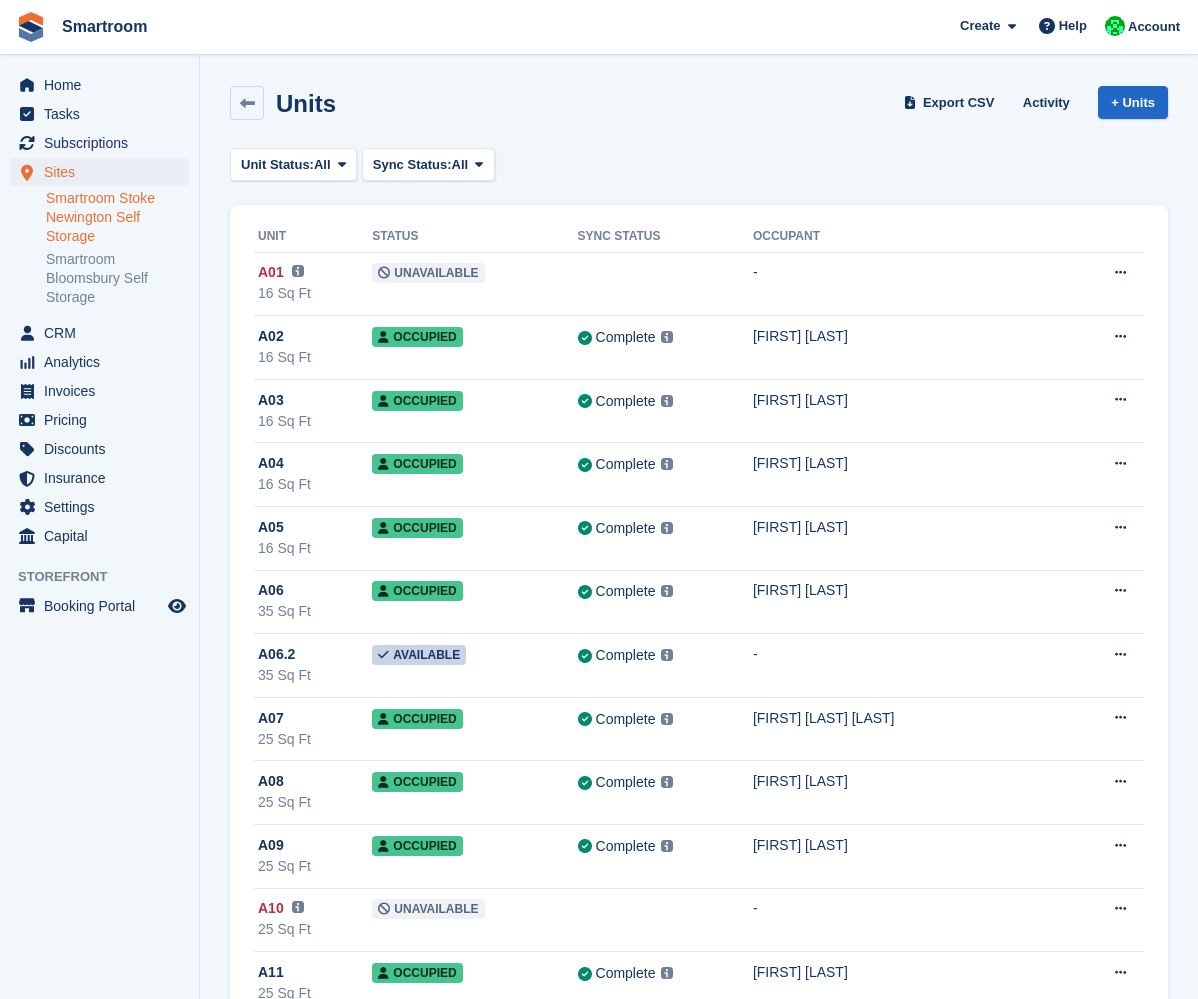 scroll, scrollTop: 0, scrollLeft: 0, axis: both 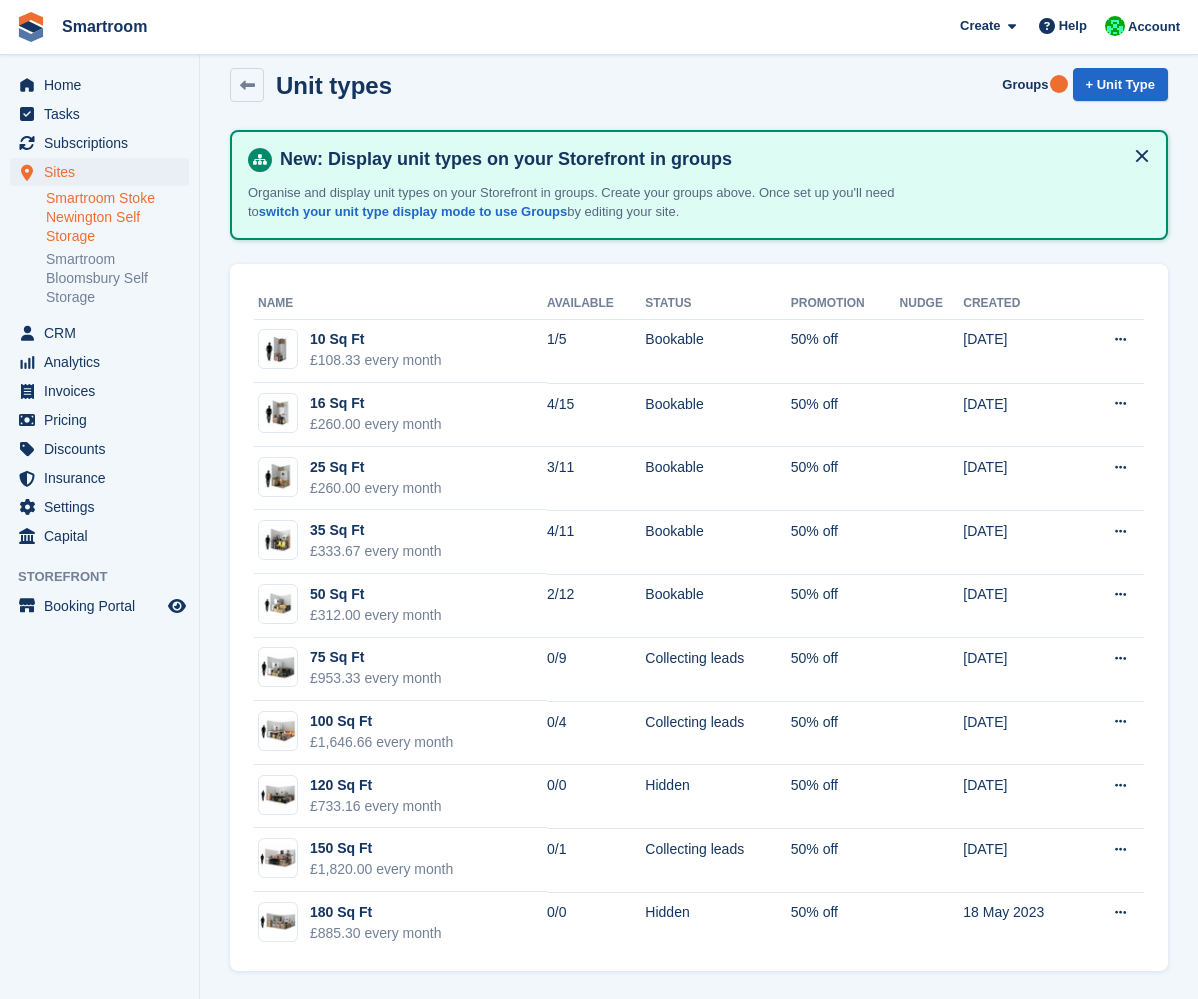 click at bounding box center (1142, 156) 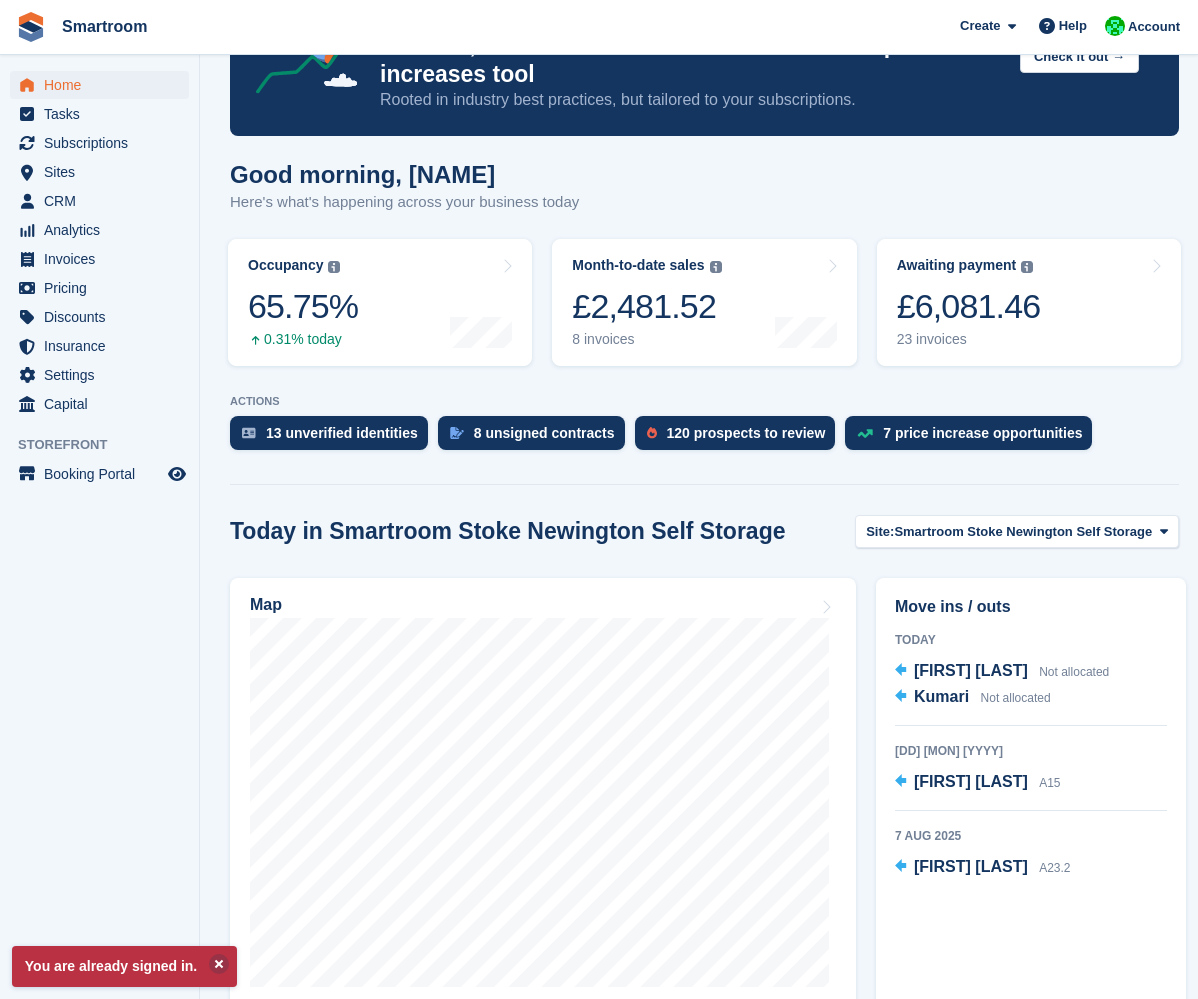 scroll, scrollTop: 288, scrollLeft: 0, axis: vertical 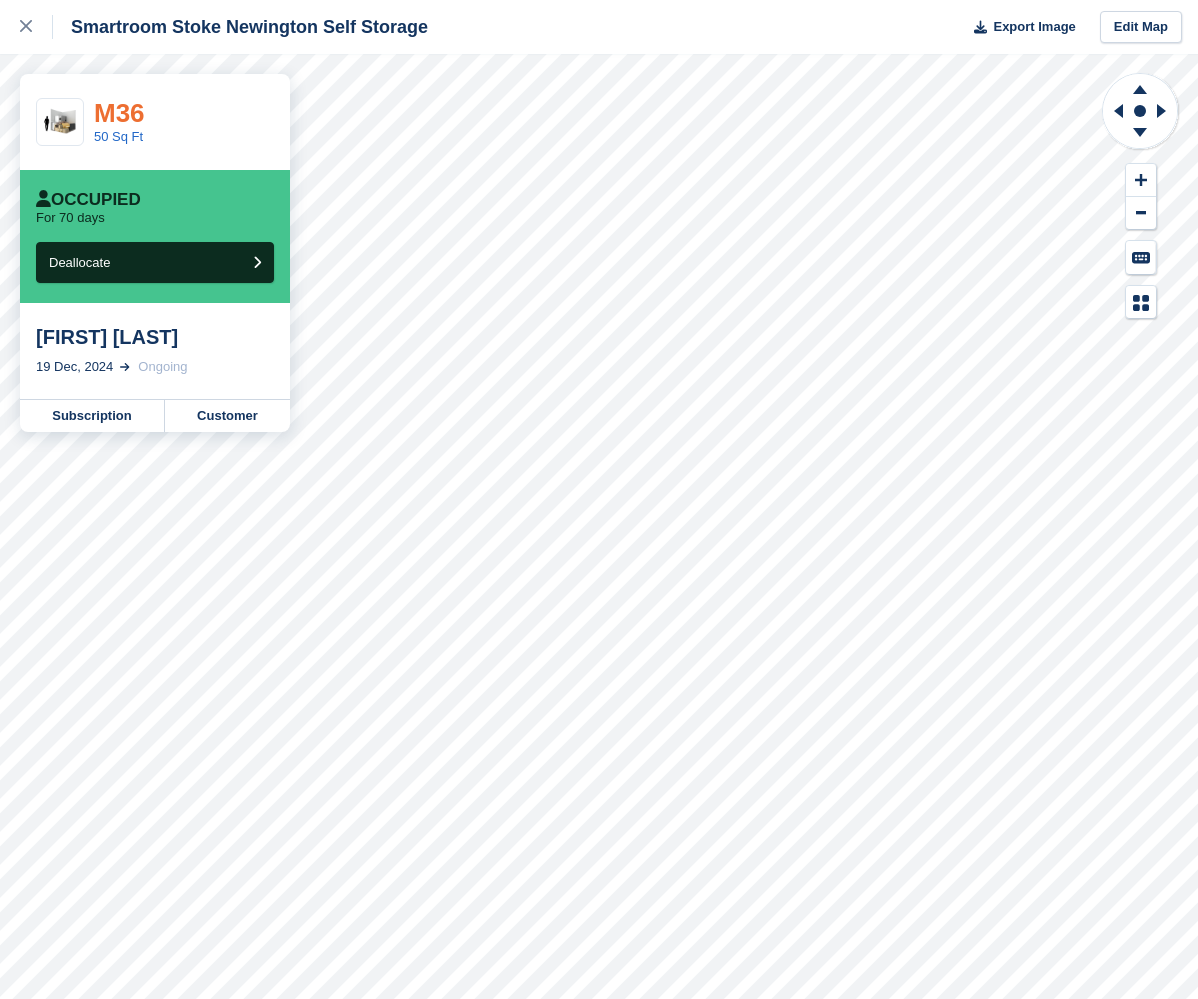 click on "M36" at bounding box center [119, 113] 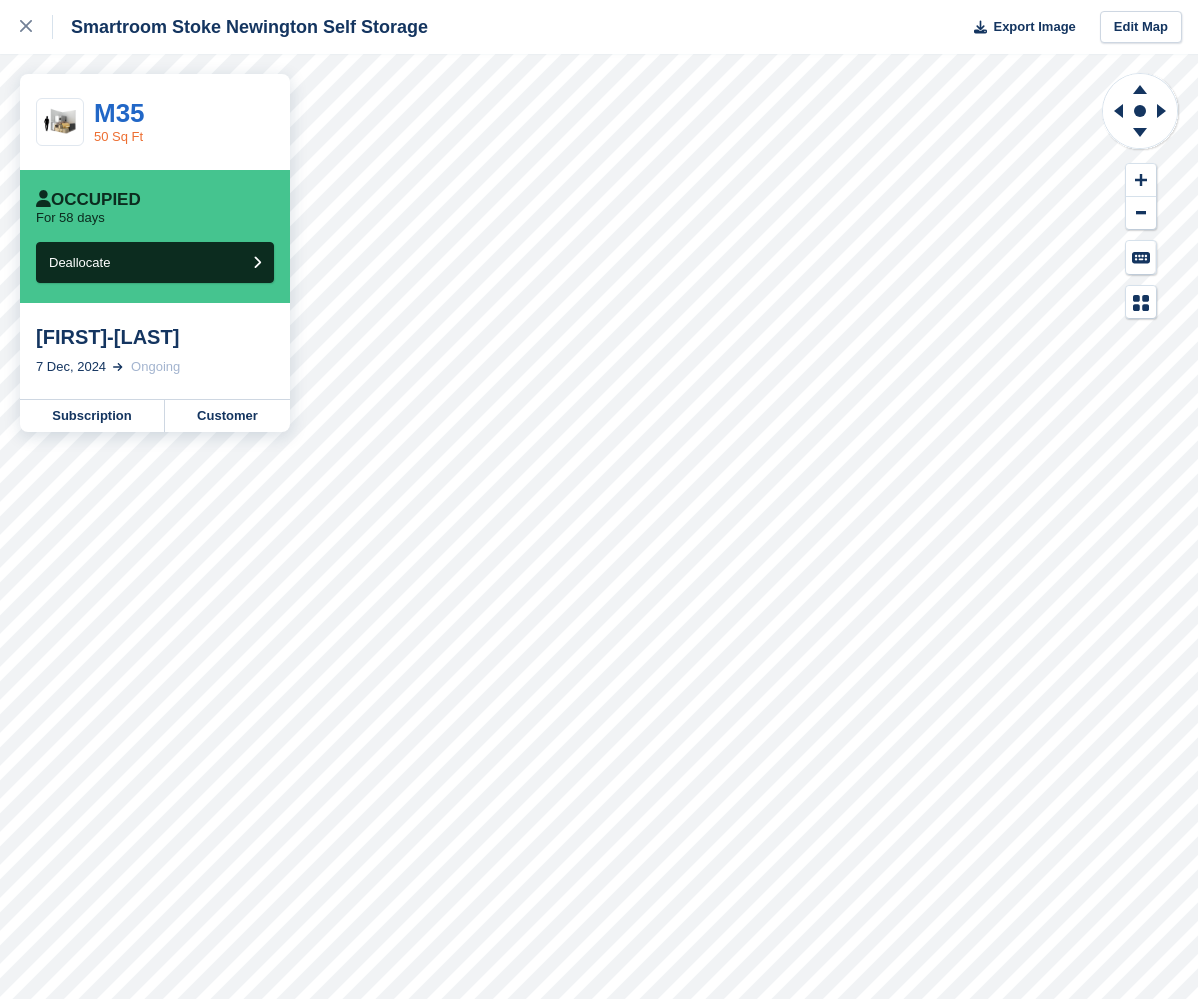 click on "50 Sq Ft" at bounding box center (118, 136) 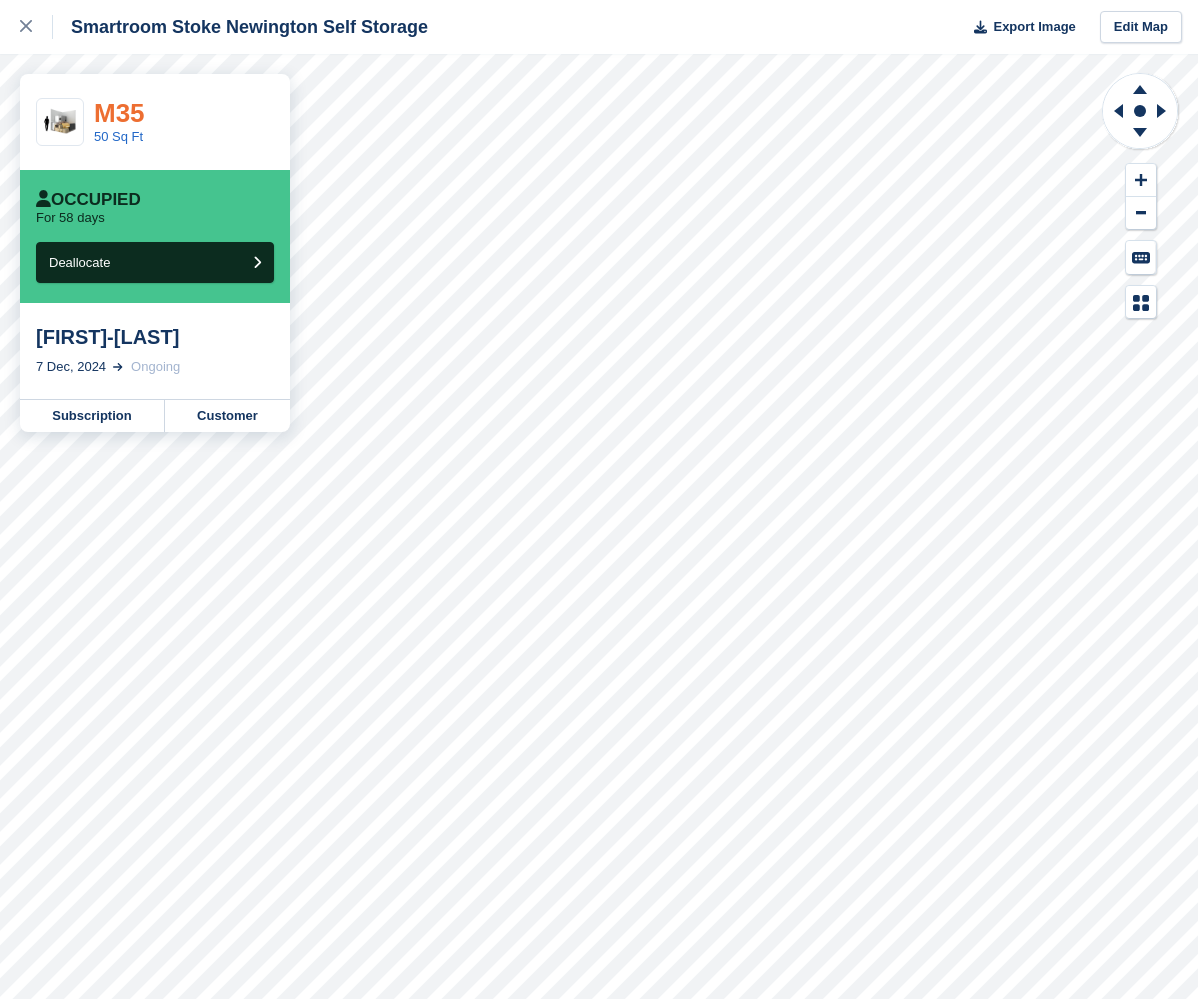 click on "M35" at bounding box center [119, 113] 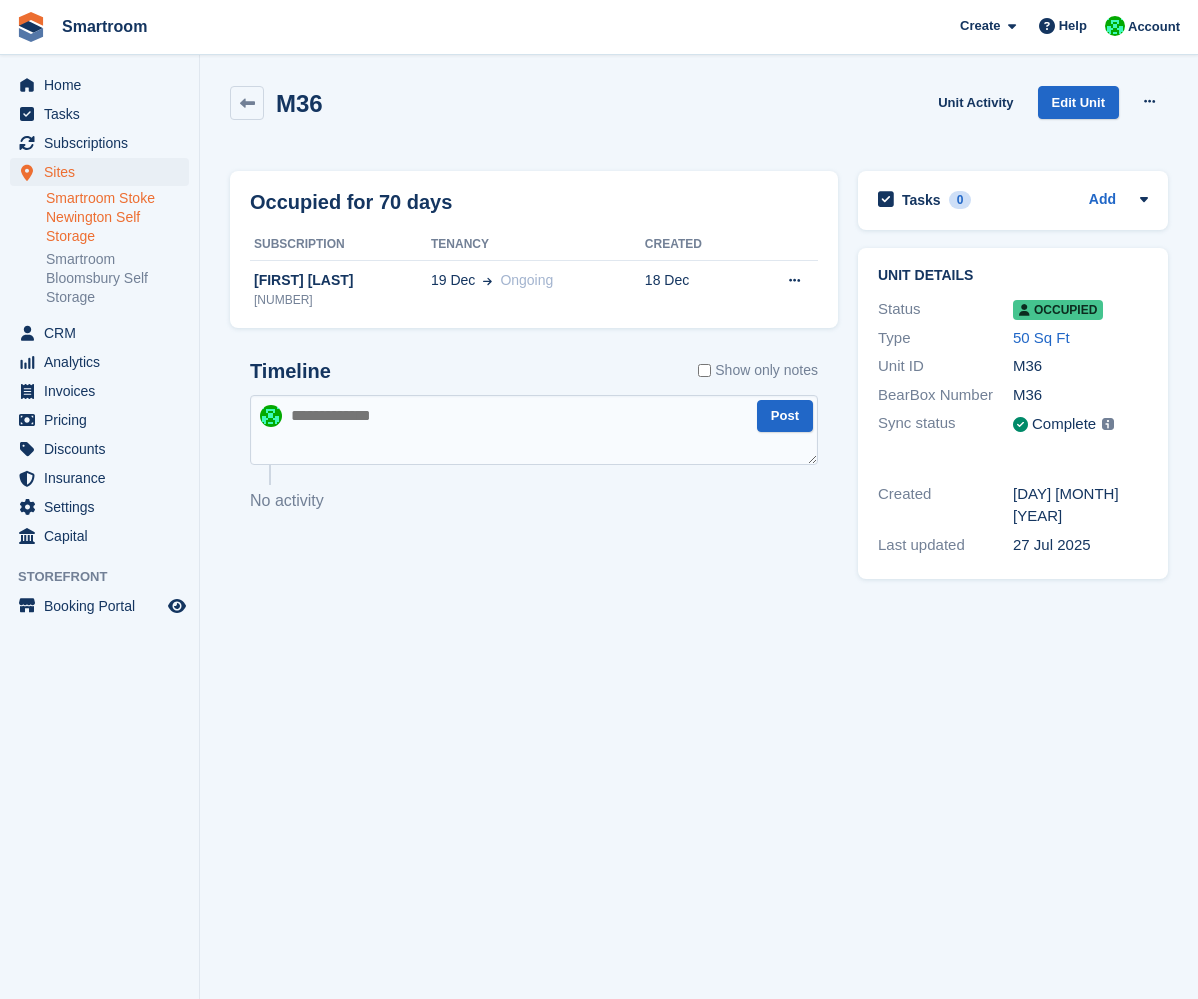scroll, scrollTop: 0, scrollLeft: 0, axis: both 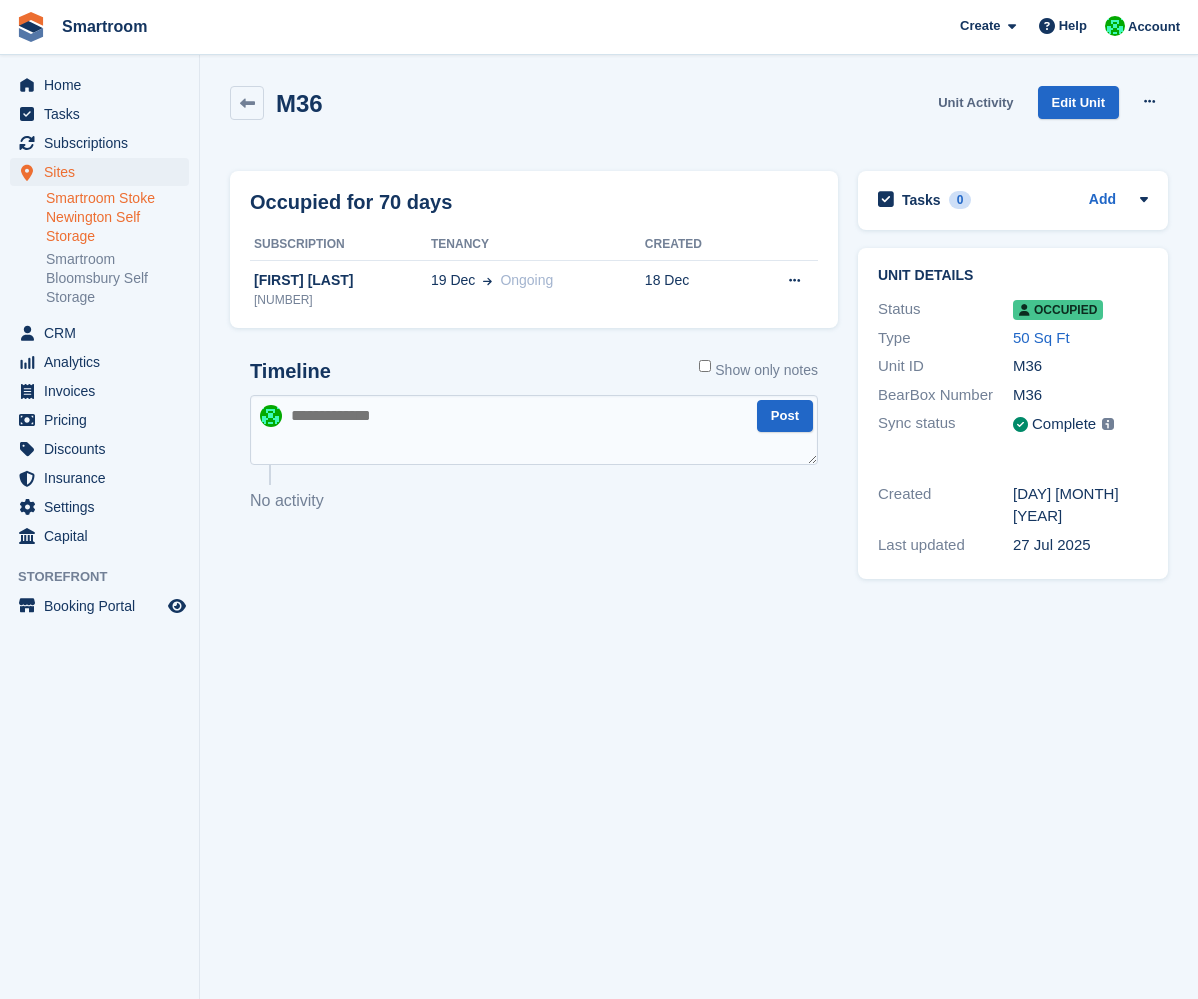 click on "Unit Activity" at bounding box center (975, 102) 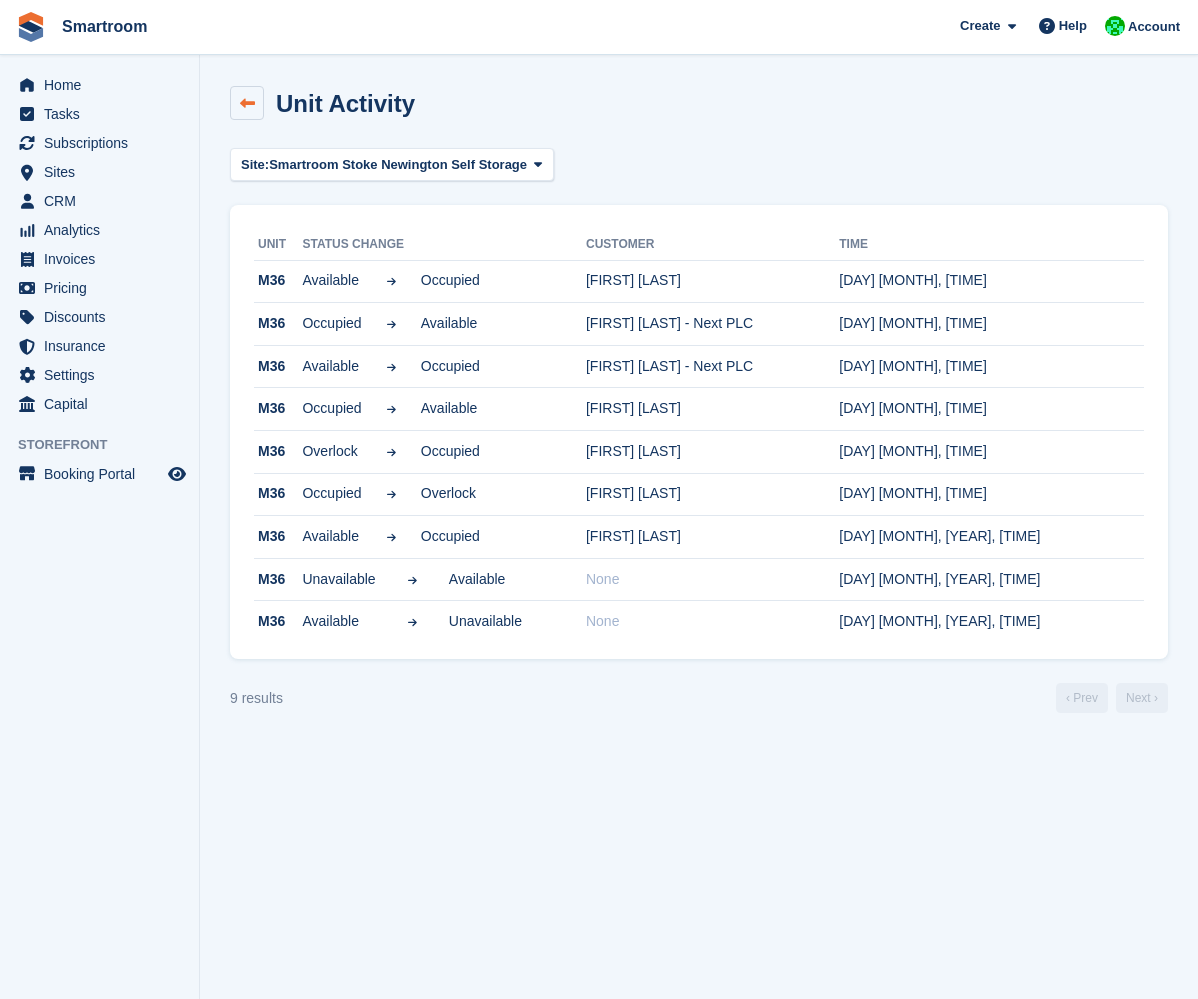 click at bounding box center [247, 103] 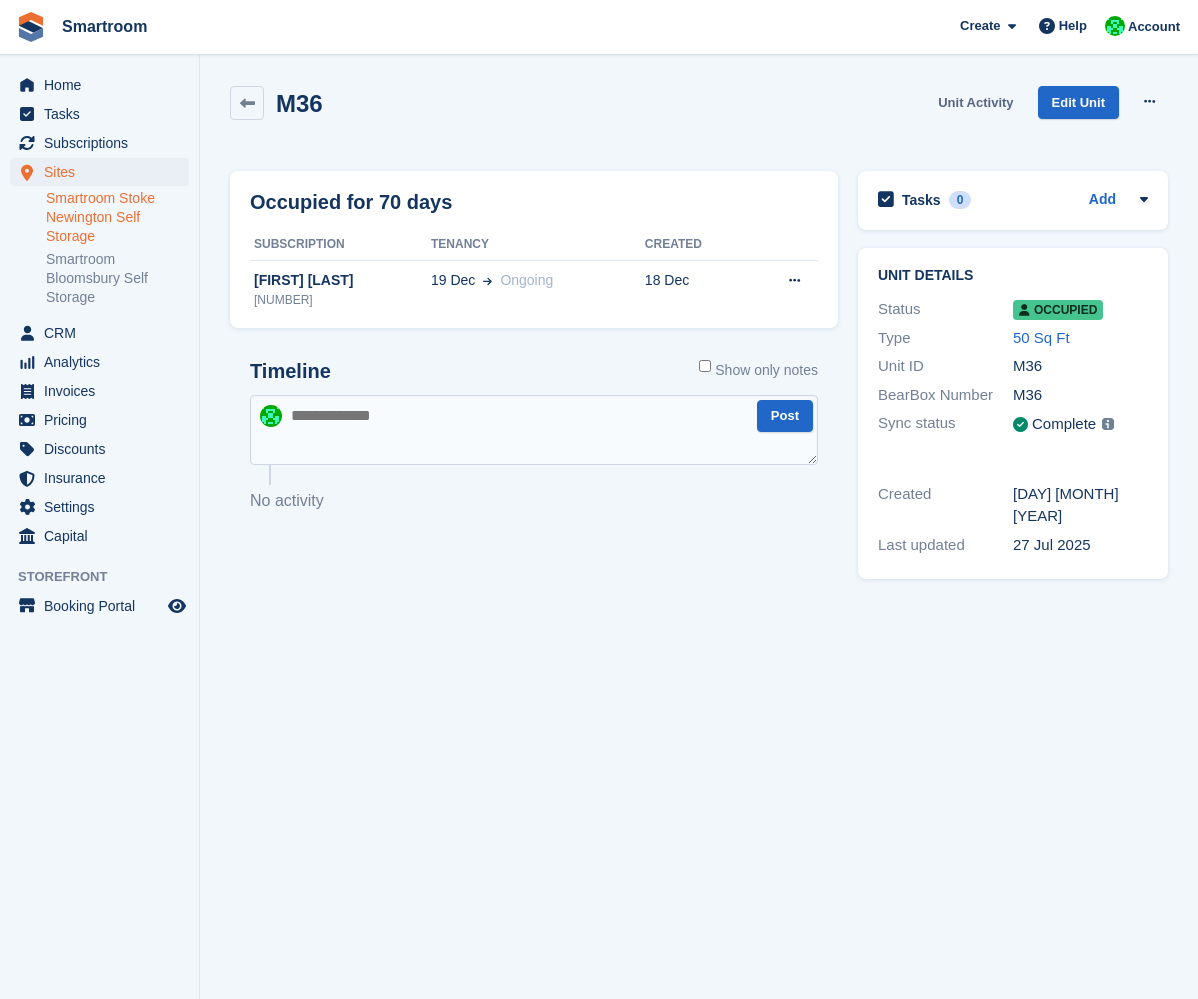 click on "Unit Activity" at bounding box center (975, 102) 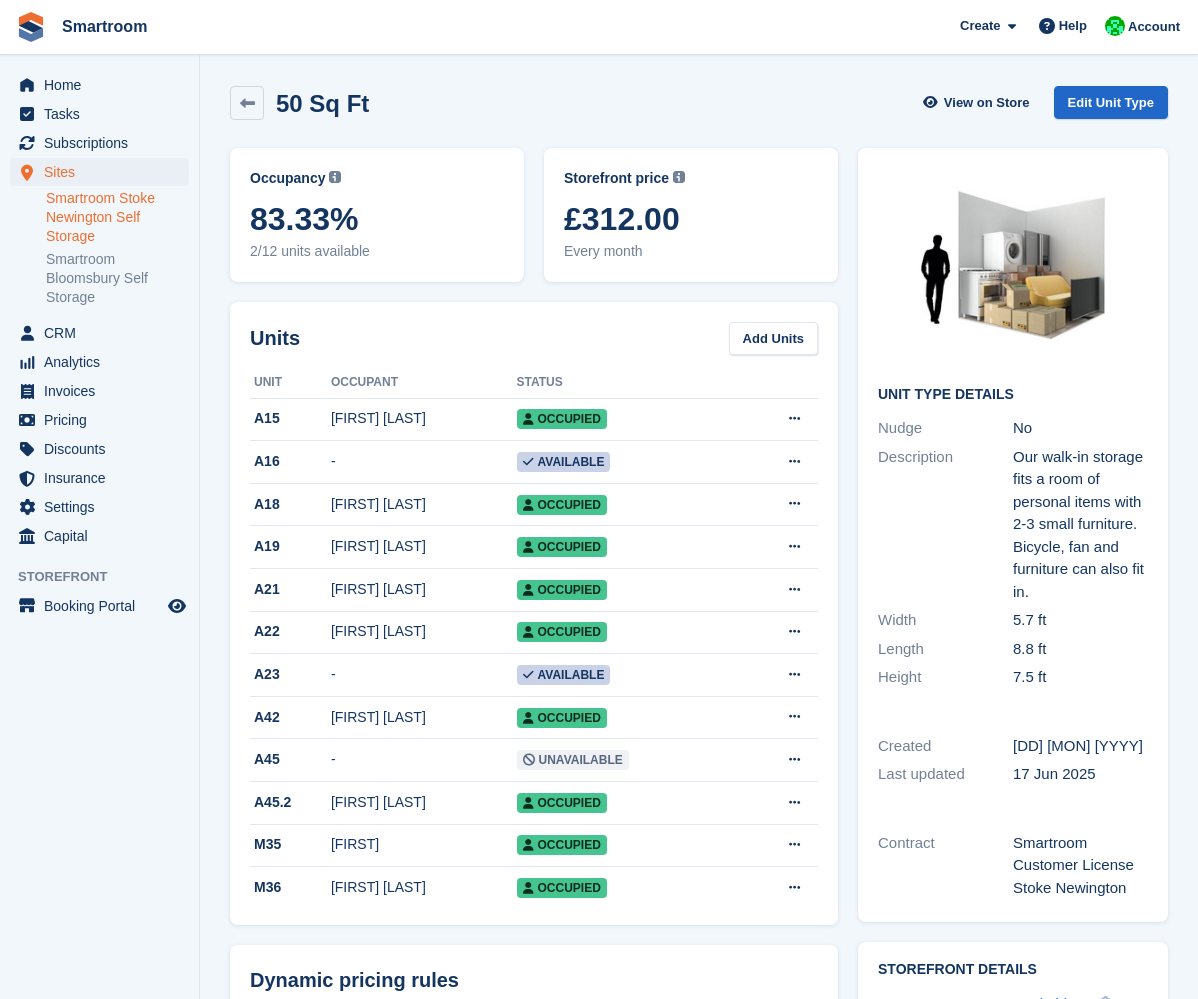 scroll, scrollTop: 0, scrollLeft: 0, axis: both 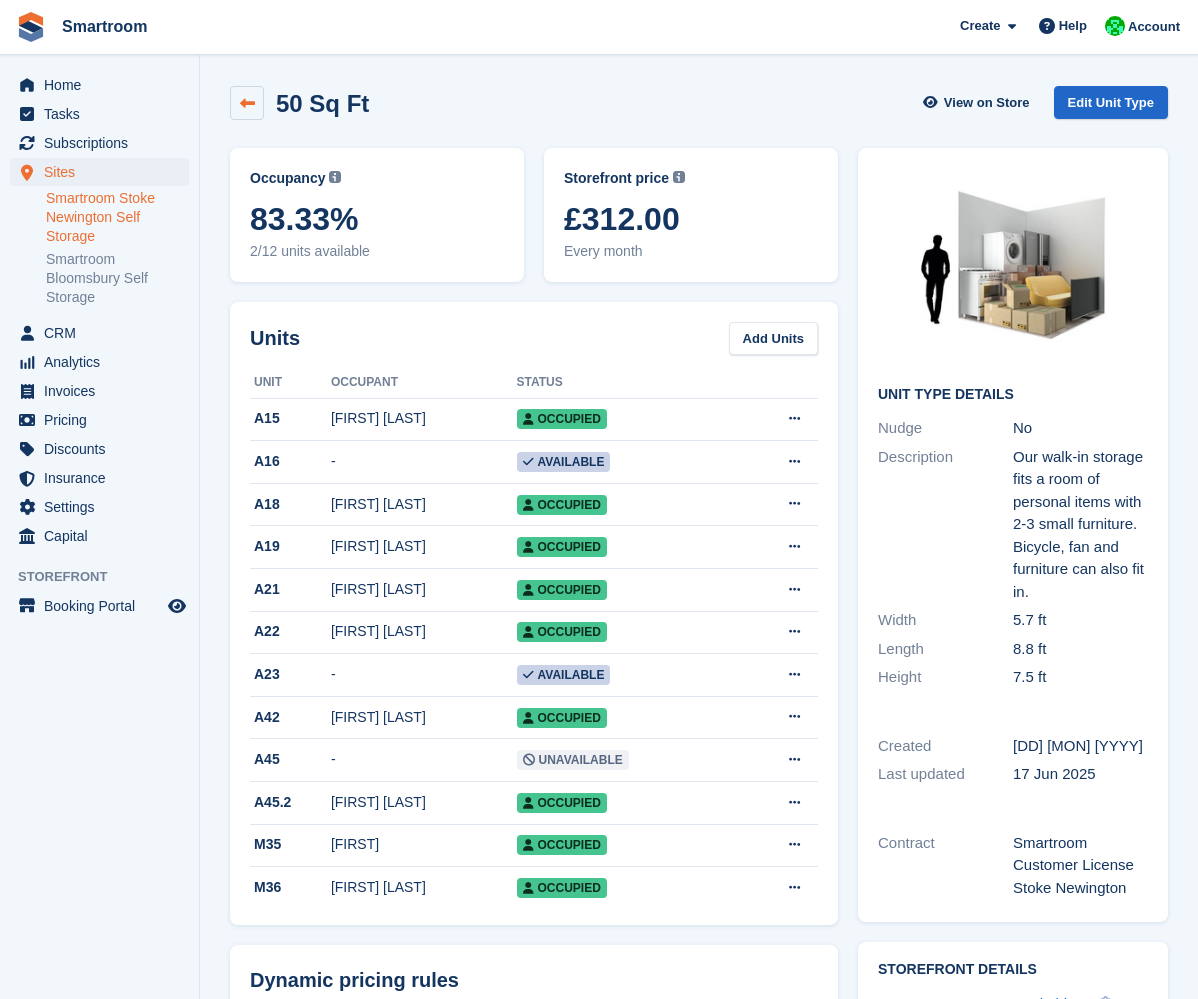 click at bounding box center [247, 103] 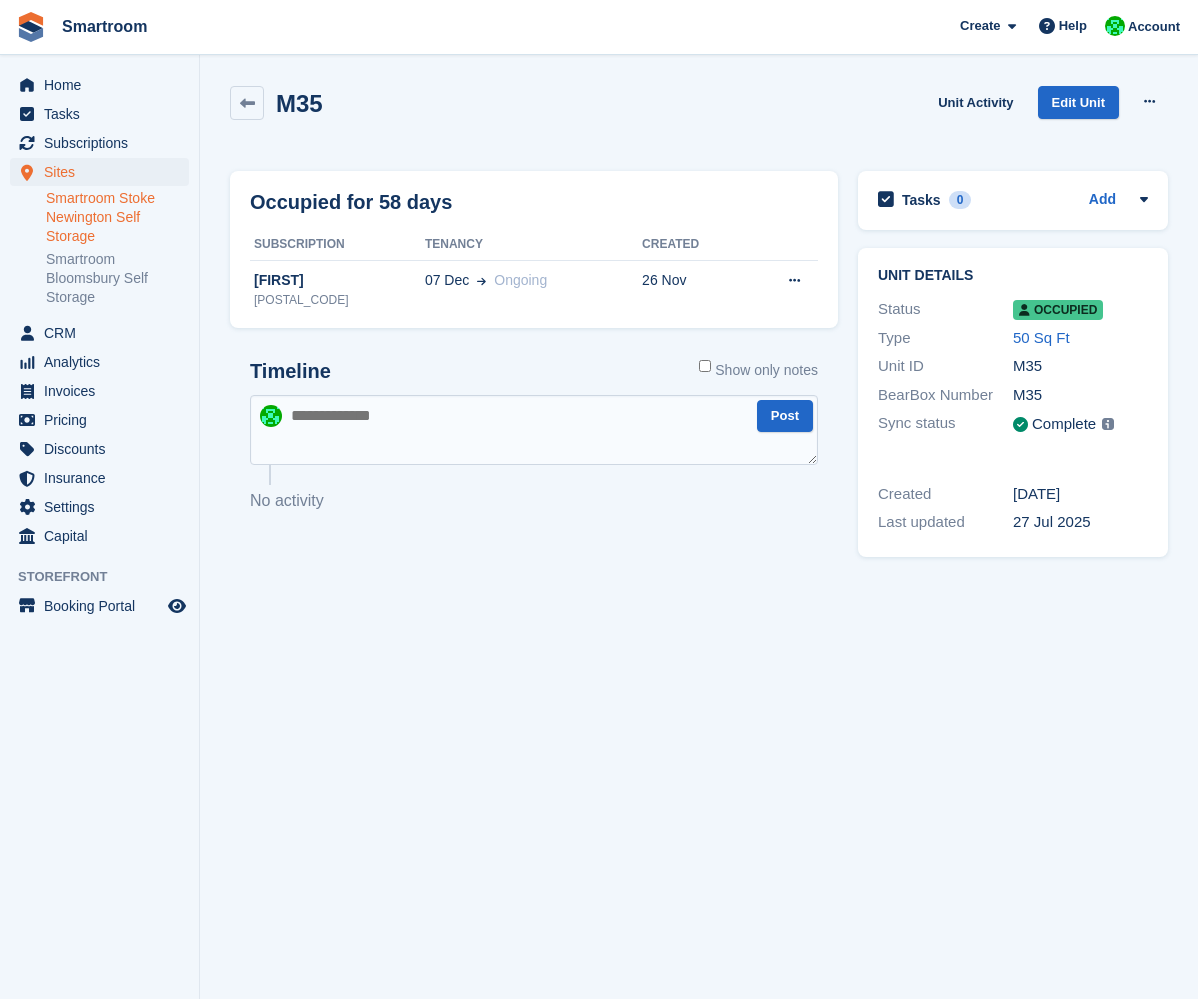 scroll, scrollTop: 0, scrollLeft: 0, axis: both 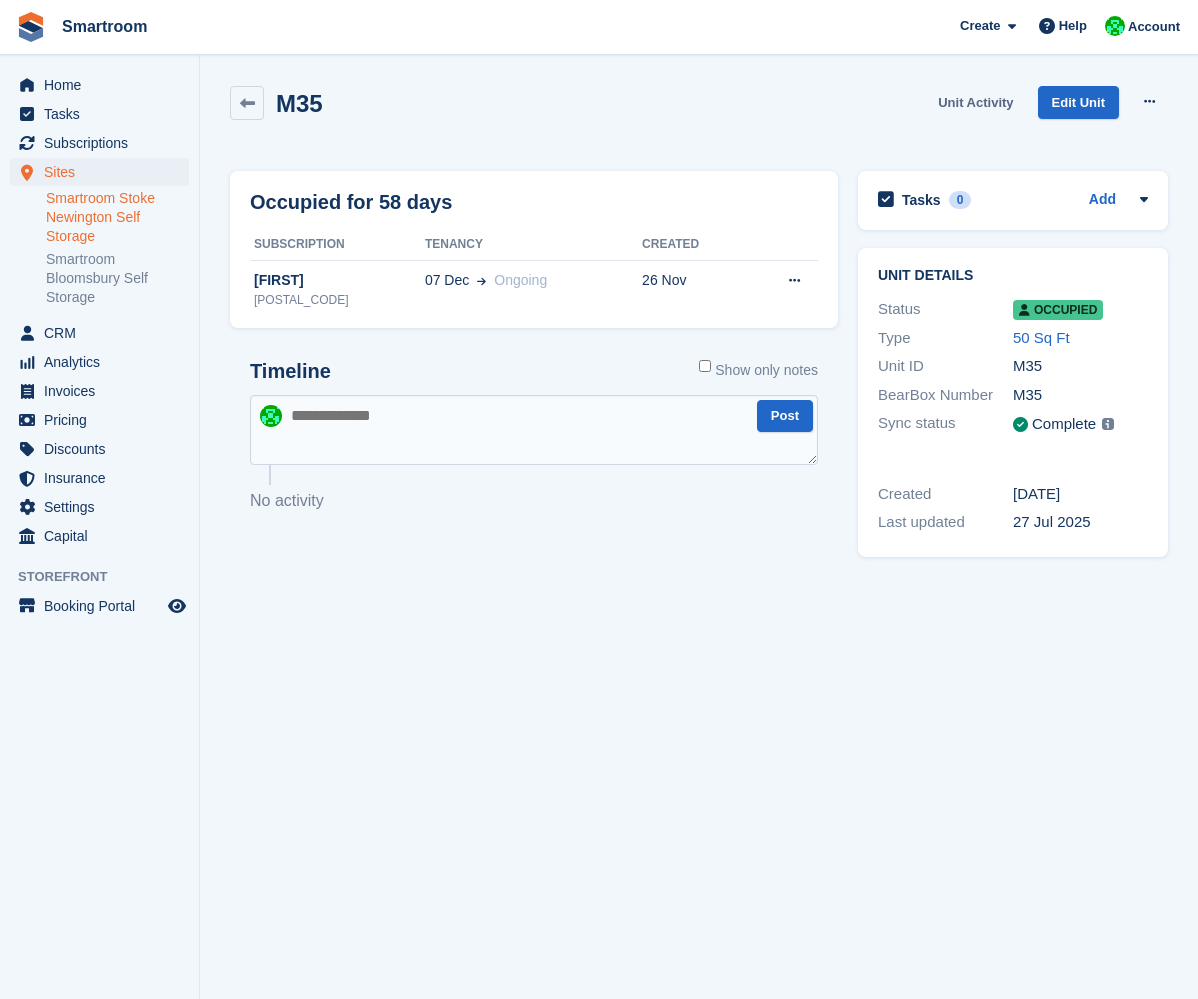 click on "Unit Activity" at bounding box center [975, 102] 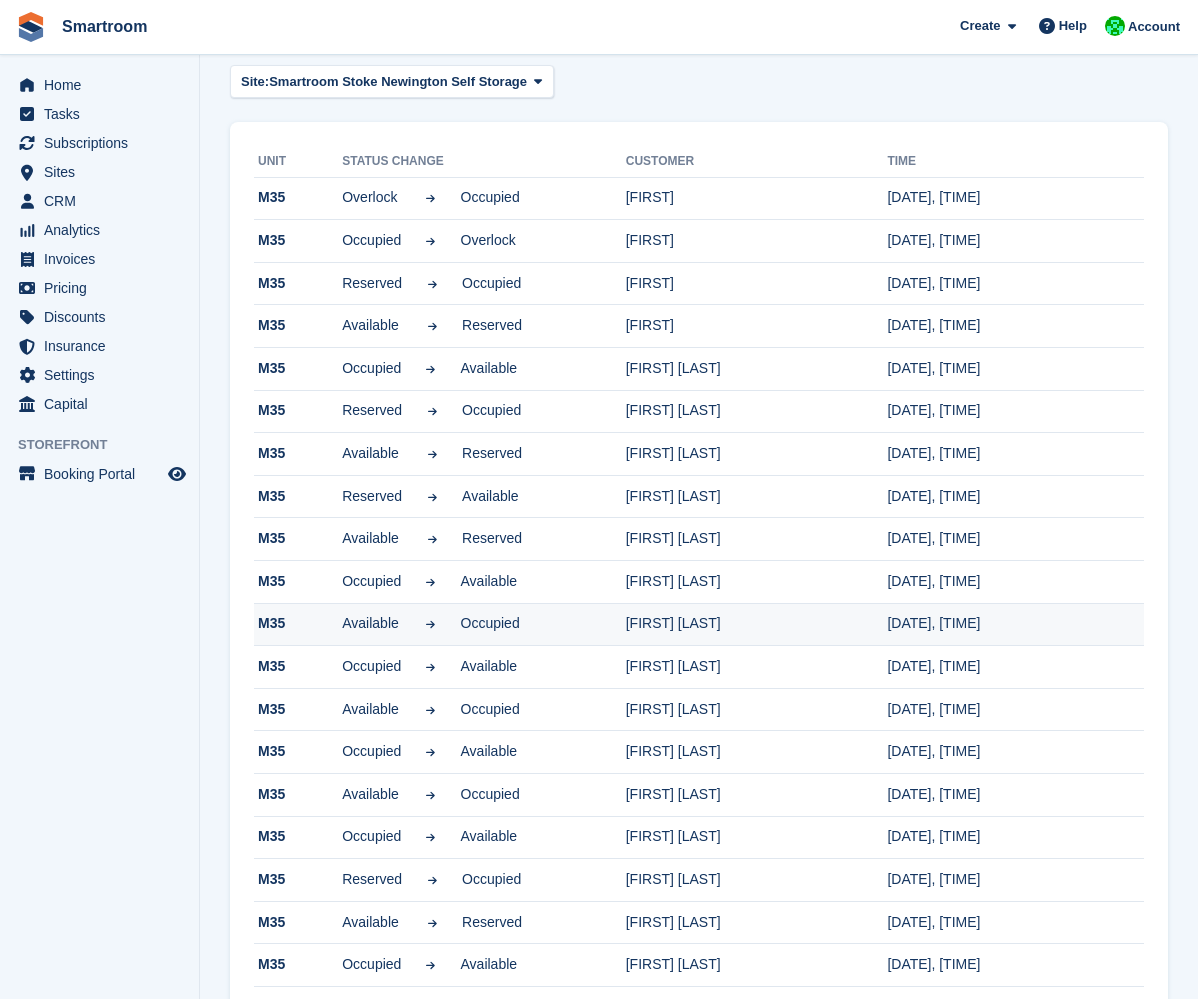 scroll, scrollTop: 75, scrollLeft: 0, axis: vertical 